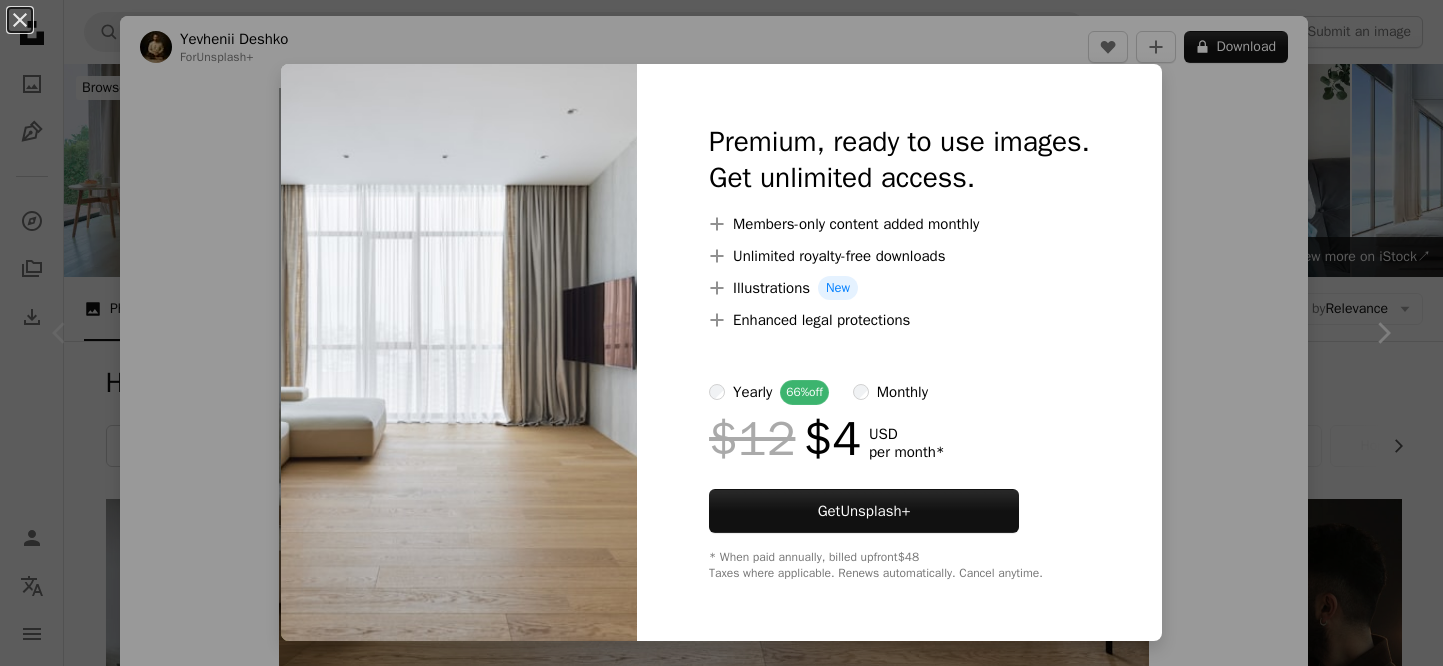 scroll, scrollTop: 454, scrollLeft: 0, axis: vertical 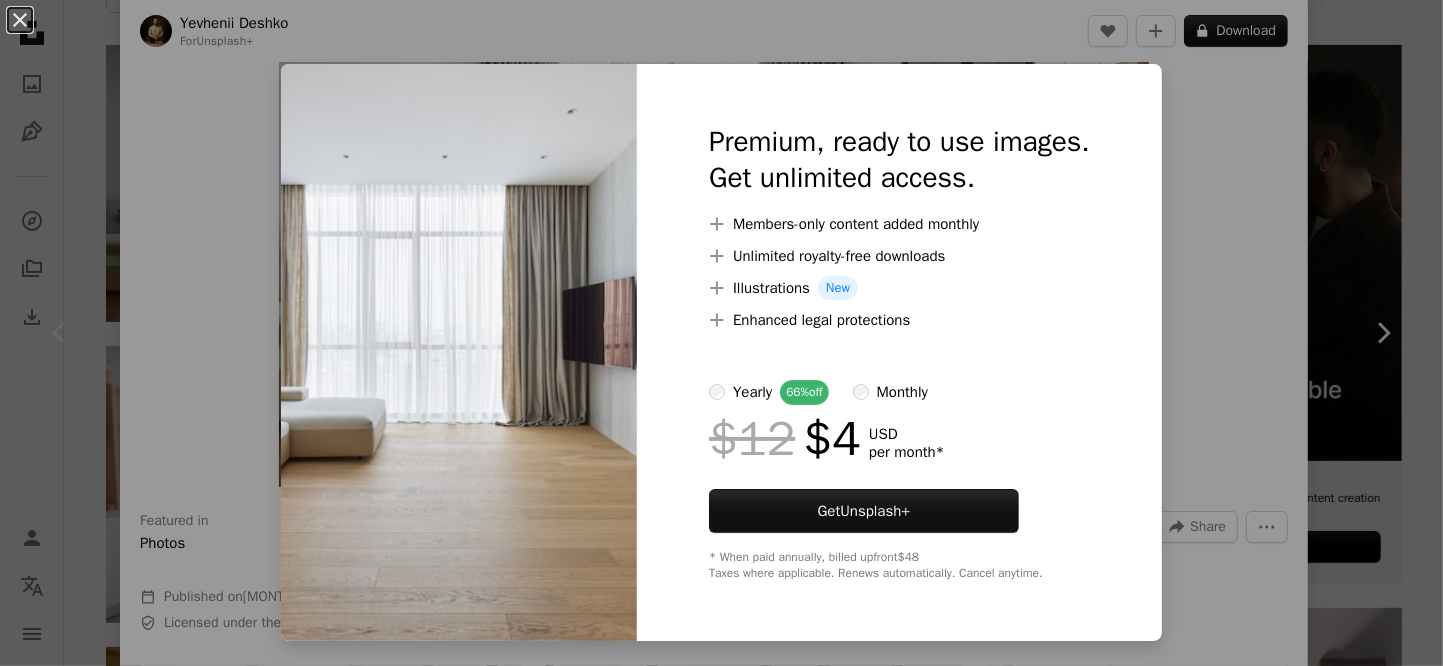 click on "An X shape Premium, ready to use images. Get unlimited access. A plus sign Members-only content added monthly A plus sign Unlimited royalty-free downloads A plus sign Illustrations  New A plus sign Enhanced legal protections yearly 66%  off monthly $12   $4 USD per month * Get  Unsplash+ * When paid annually, billed upfront  $48 Taxes where applicable. Renews automatically. Cancel anytime." at bounding box center [721, 333] 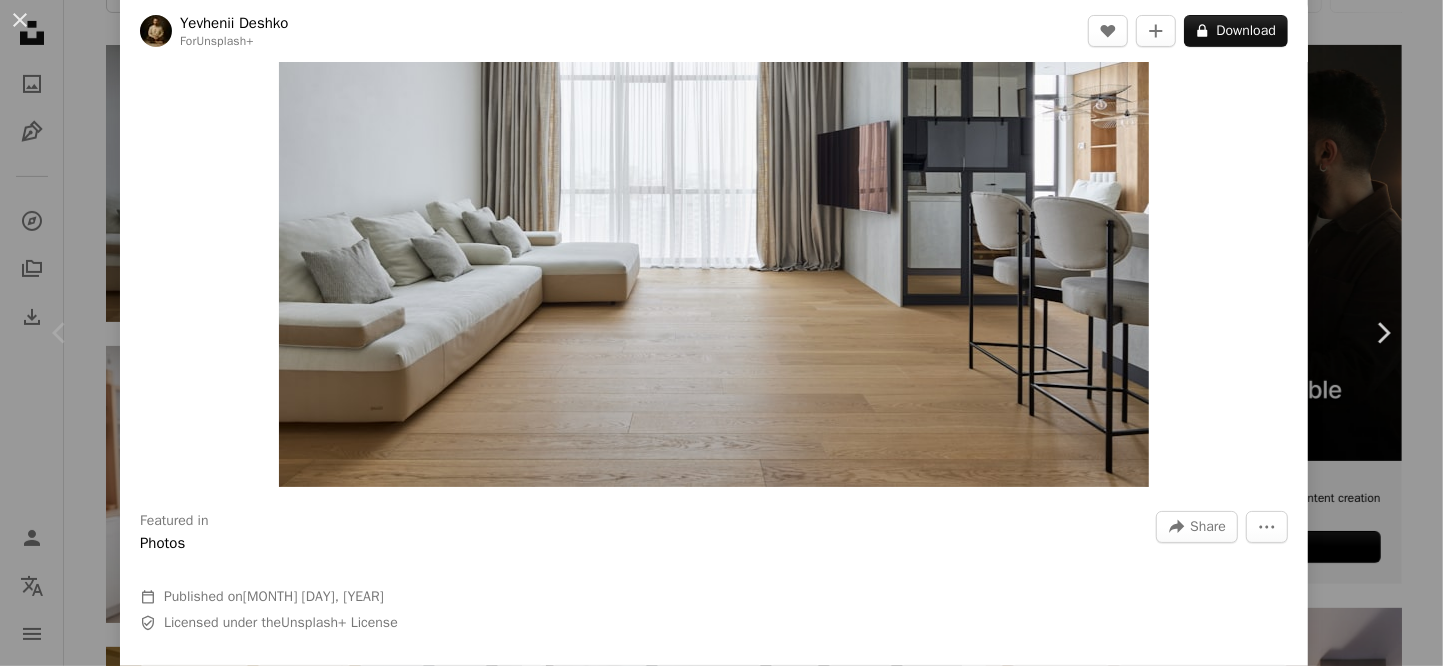 click on "An X shape Chevron left Chevron right [FIRST] [LAST] For  Unsplash+ A heart A plus sign A lock Download Zoom in Featured in Photos A forward-right arrow Share More Actions Calendar outlined Published on  February 21, 2023 Safety Licensed under the  Unsplash+ License interior design living room kitchen room sofa home decor house interior floor indoors wooden floor clean house real estate photography hardwood floor wood flooring a living room inside house white living room living rooms apartment living bar stools Free pictures From this series Chevron right Plus sign for Unsplash+ Plus sign for Unsplash+ Plus sign for Unsplash+ Plus sign for Unsplash+ Plus sign for Unsplash+ Plus sign for Unsplash+ Plus sign for Unsplash+ Plus sign for Unsplash+ Plus sign for Unsplash+ Plus sign for Unsplash+ Related images Plus sign for Unsplash+ A heart A plus sign [FIRST] [LAST] For  Unsplash+ A lock Download Plus sign for Unsplash+ A heart A plus sign [FIRST] [LAST] For  Unsplash+ A lock Download Plus sign for Unsplash+" at bounding box center [721, 333] 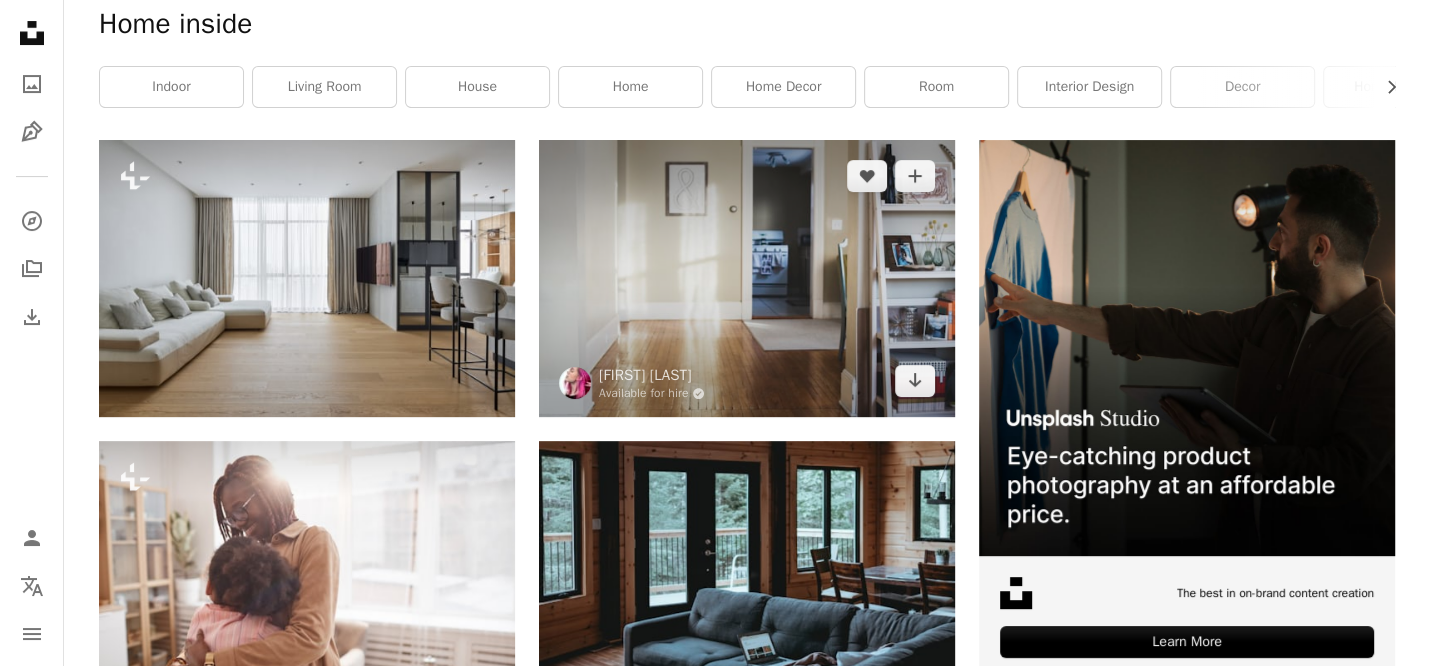 scroll, scrollTop: 0, scrollLeft: 0, axis: both 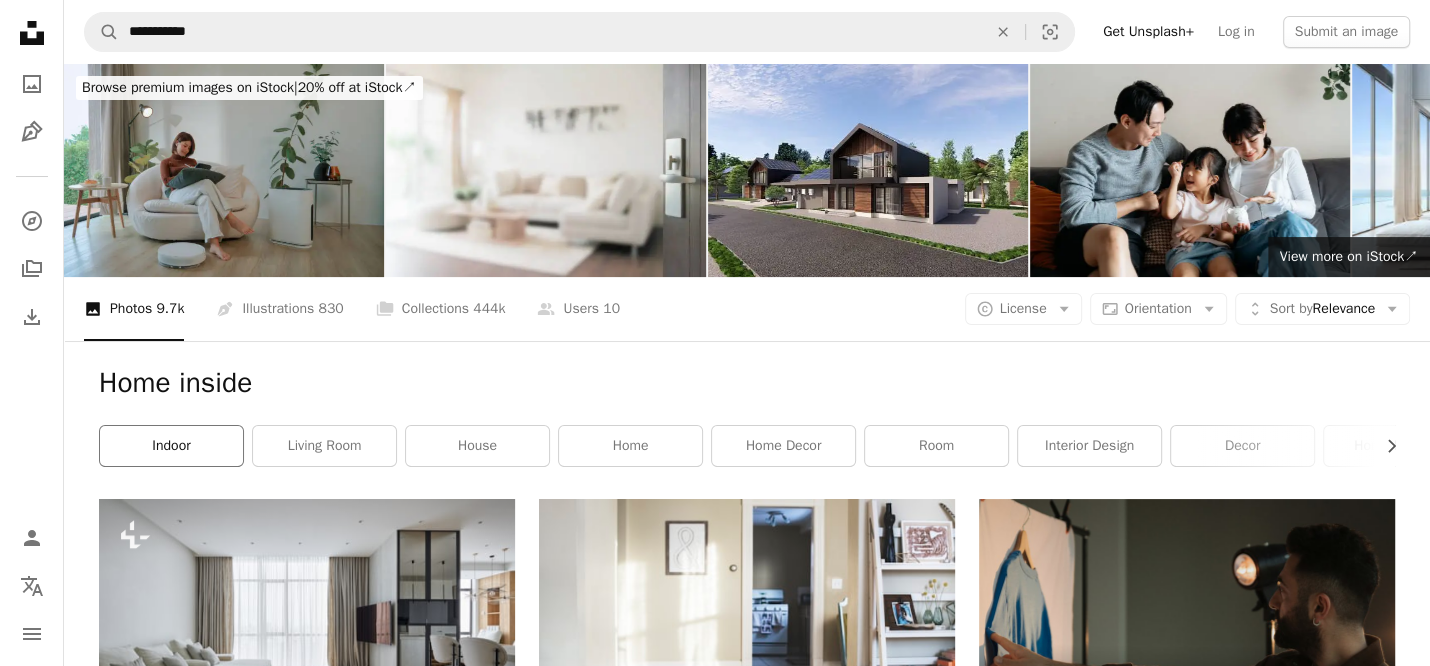 click on "indoor" at bounding box center [171, 446] 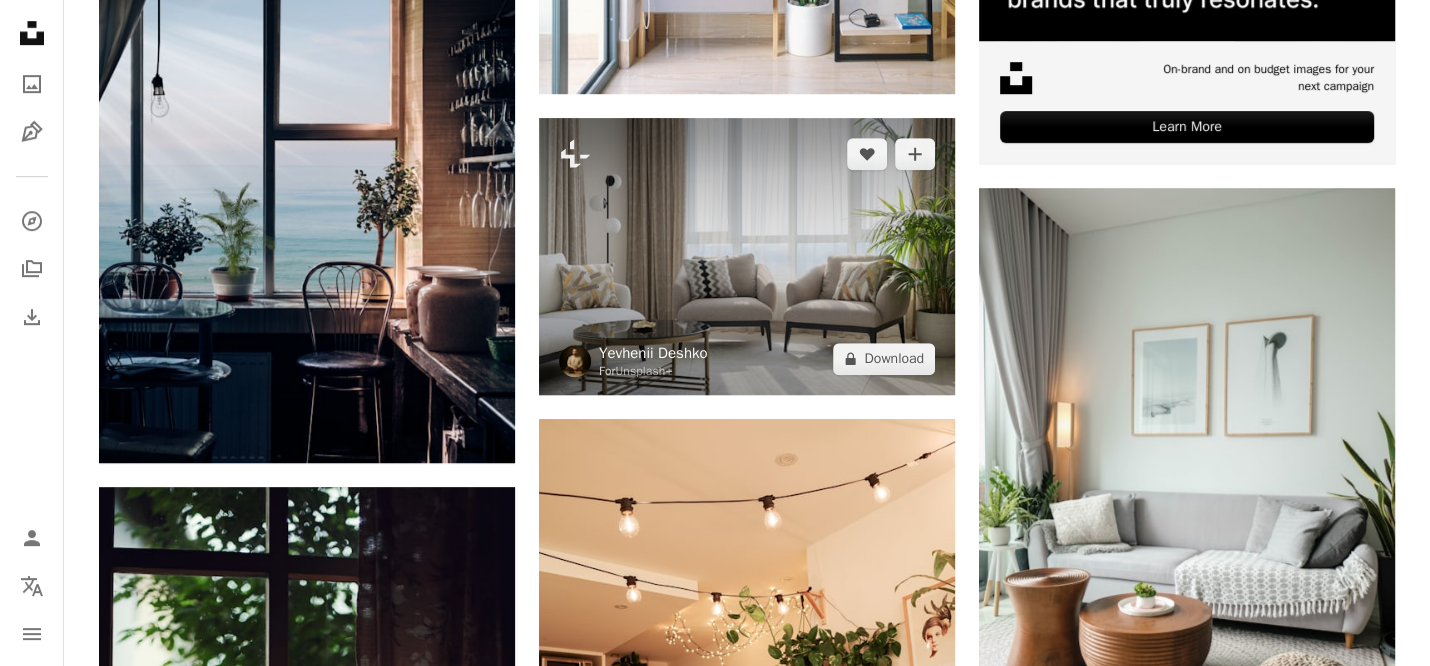 scroll, scrollTop: 909, scrollLeft: 0, axis: vertical 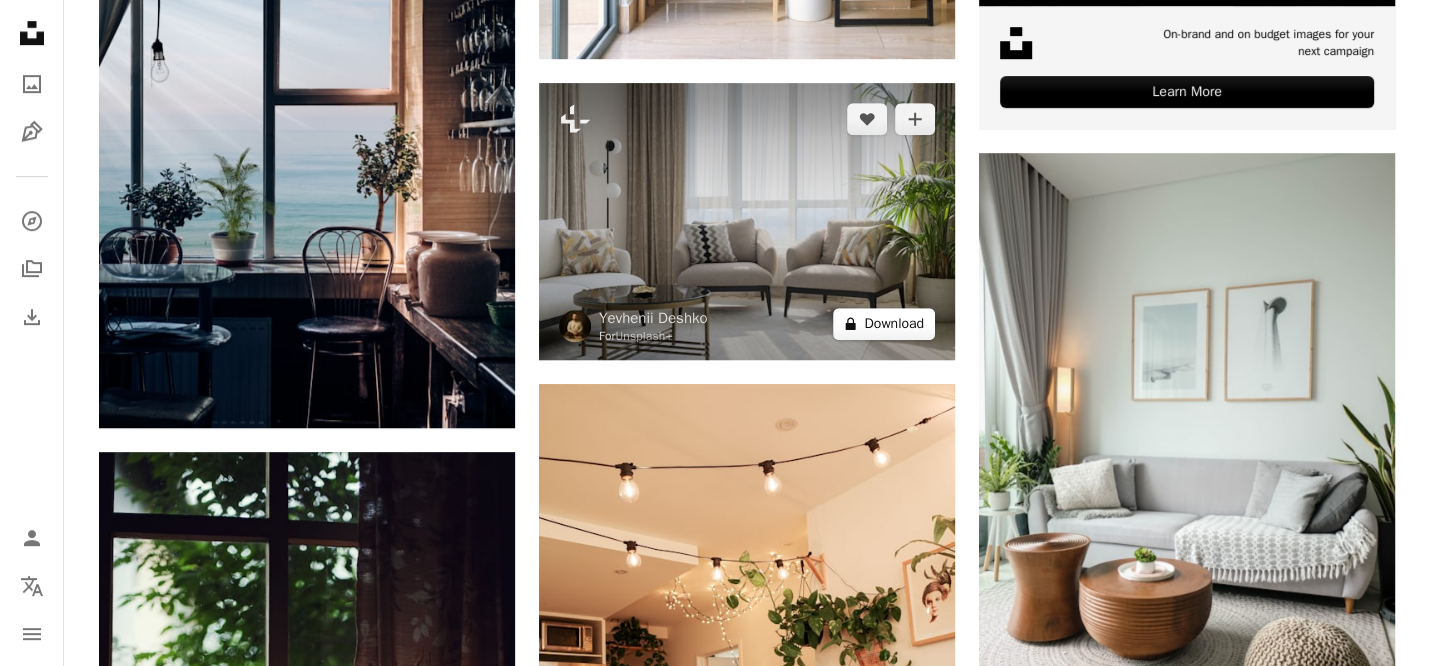 click on "A lock" 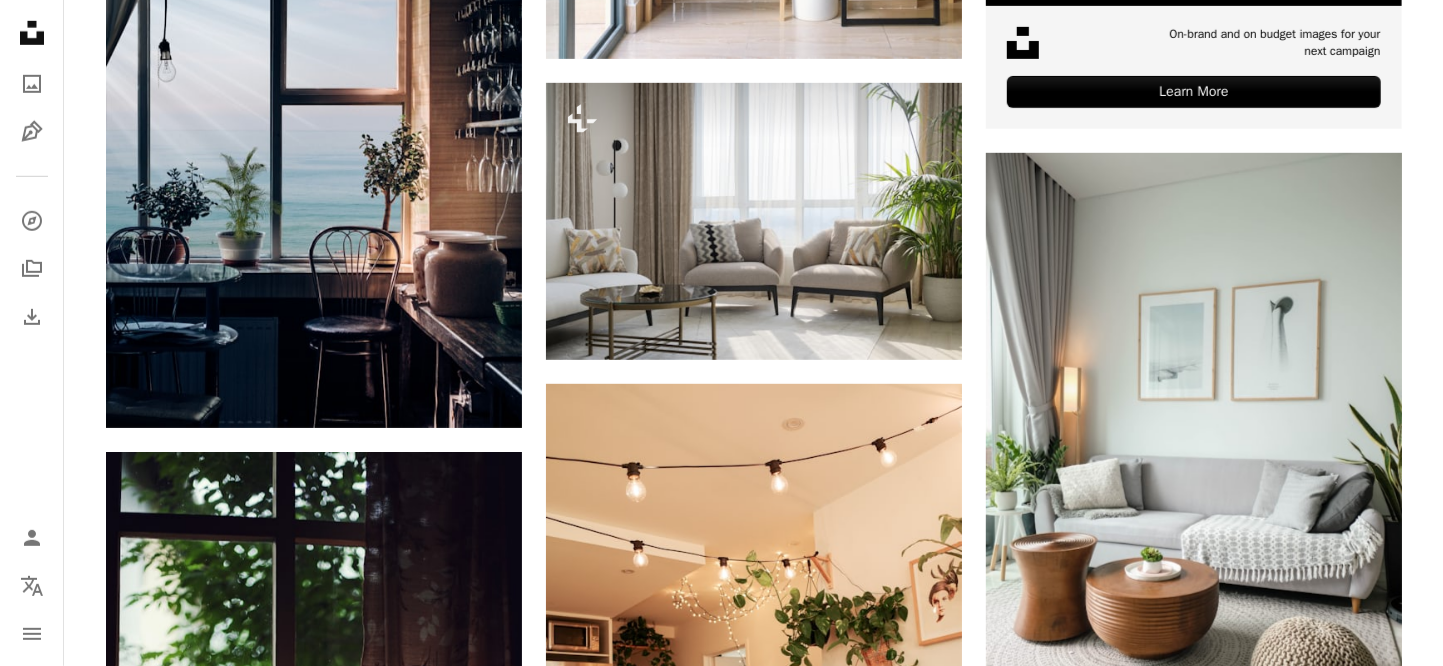 click on "An X shape Premium, ready to use images. Get unlimited access. A plus sign Members-only content added monthly A plus sign Unlimited royalty-free downloads A plus sign Illustrations  New A plus sign Enhanced legal protections yearly 66%  off monthly $12   $4 USD per month * Get  Unsplash+ * When paid annually, billed upfront  $48 Taxes where applicable. Renews automatically. Cancel anytime." at bounding box center [721, 4798] 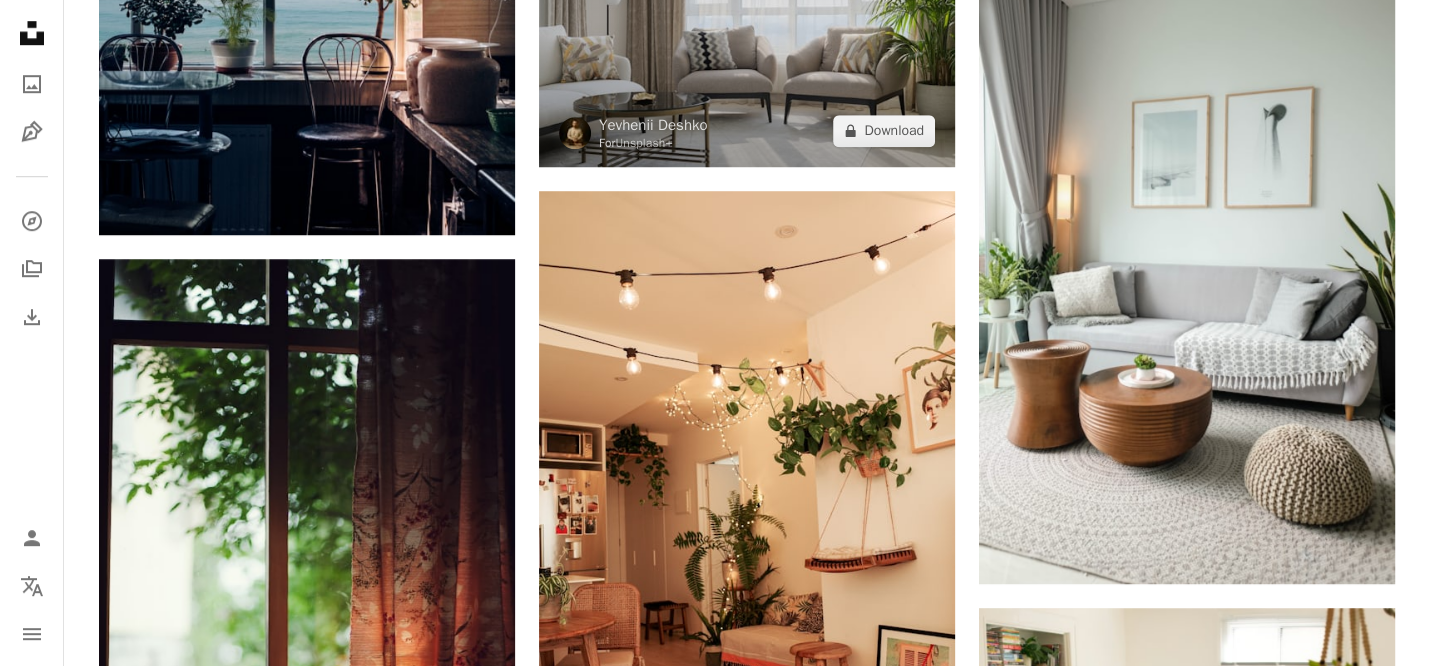 scroll, scrollTop: 818, scrollLeft: 0, axis: vertical 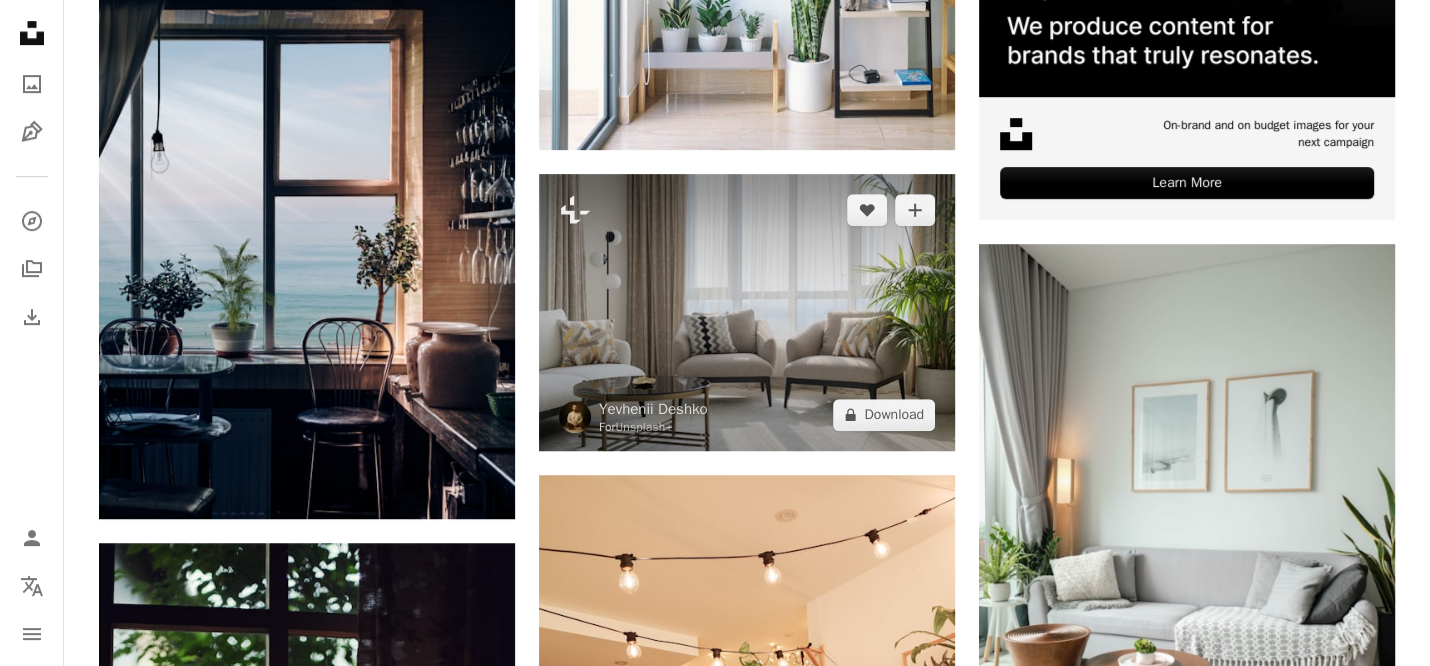 click at bounding box center (747, 312) 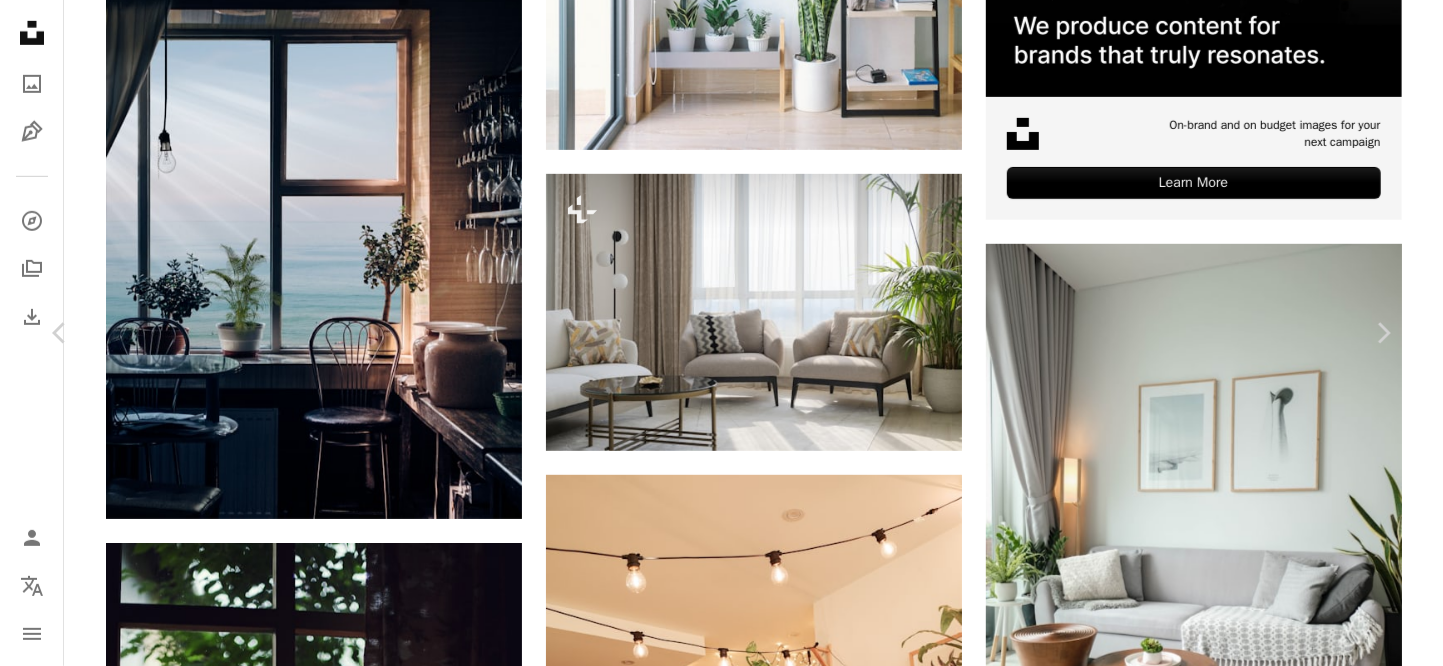 click on "An X shape Chevron left Chevron right [FIRST] [LAST] For  Unsplash+ A heart A plus sign A lock Download Zoom in A forward-right arrow Share More Actions Calendar outlined Published on  December 7, 2022 Safety Licensed under the  Unsplash+ License design interior indoor home decor home background modern warm cosy mid century modern scandinavian wallpaper interior cosy home arm chair contemporary interior Public domain images From this series Chevron right Plus sign for Unsplash+ Plus sign for Unsplash+ Plus sign for Unsplash+ Plus sign for Unsplash+ Plus sign for Unsplash+ Plus sign for Unsplash+ Plus sign for Unsplash+ Plus sign for Unsplash+ Plus sign for Unsplash+ Plus sign for Unsplash+ Related images Plus sign for Unsplash+ A heart A plus sign [FIRST] [LAST] For  Unsplash+ A lock Download Plus sign for Unsplash+ A heart A plus sign Getty Images For  Unsplash+ A lock Download Plus sign for Unsplash+ A heart For  For" at bounding box center (721, 4889) 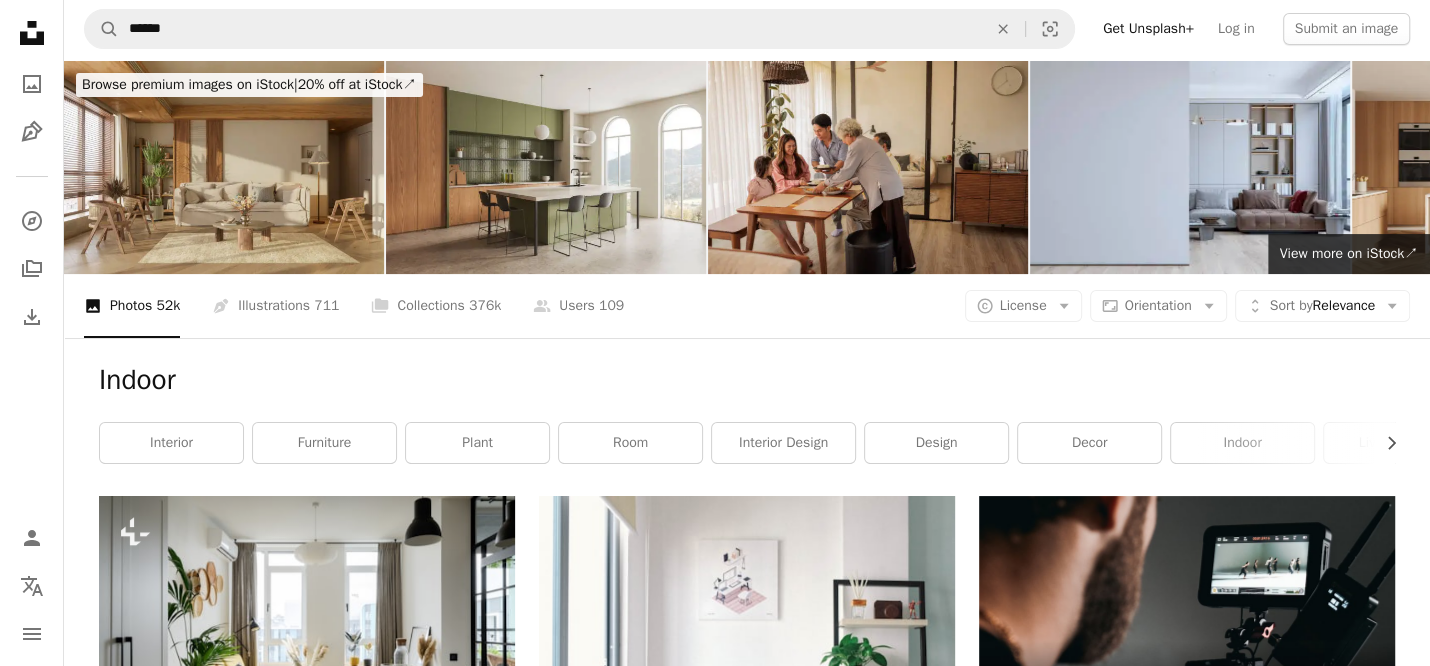 scroll, scrollTop: 0, scrollLeft: 0, axis: both 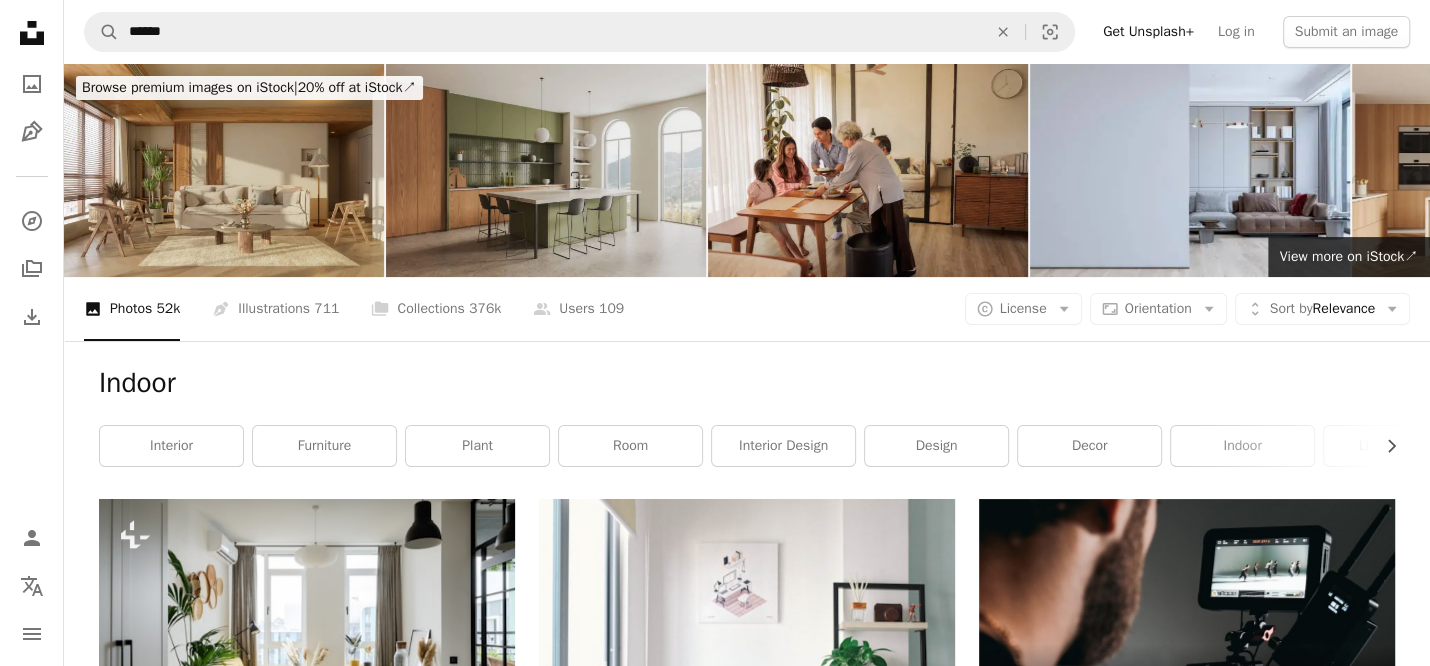click at bounding box center [546, 170] 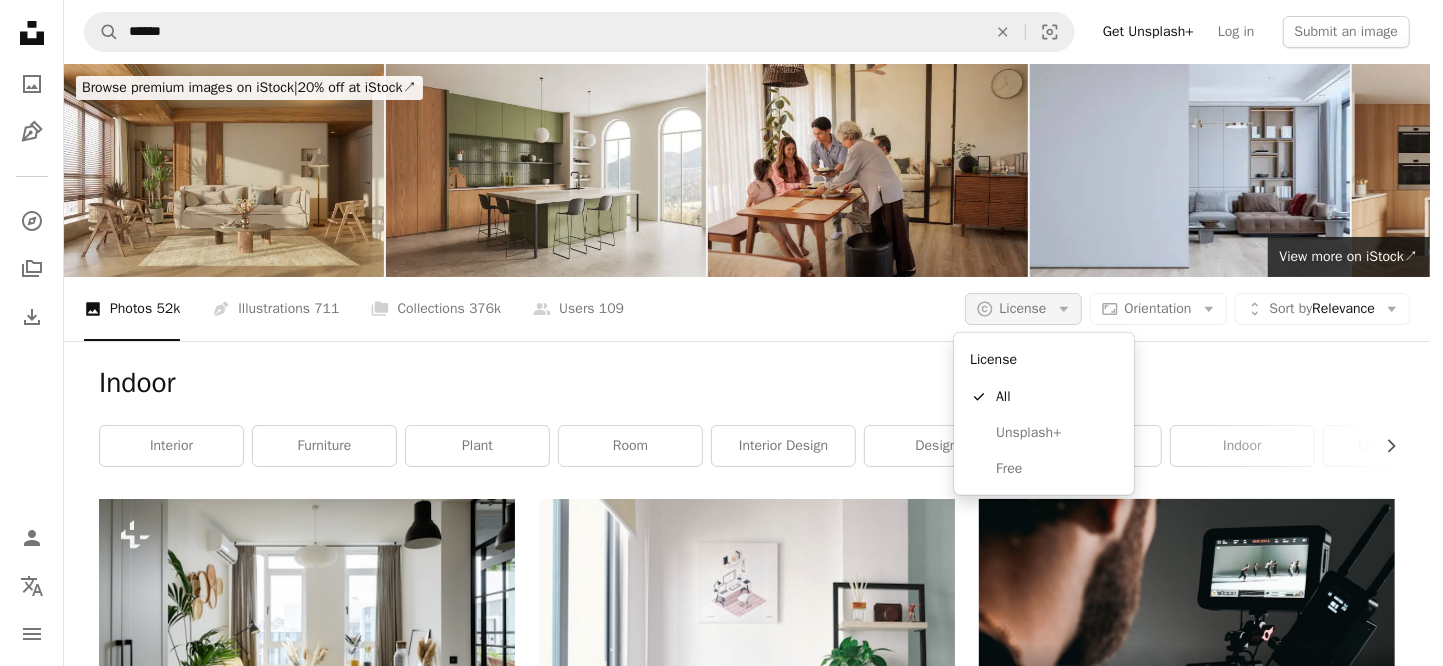 click on "License" at bounding box center (1023, 308) 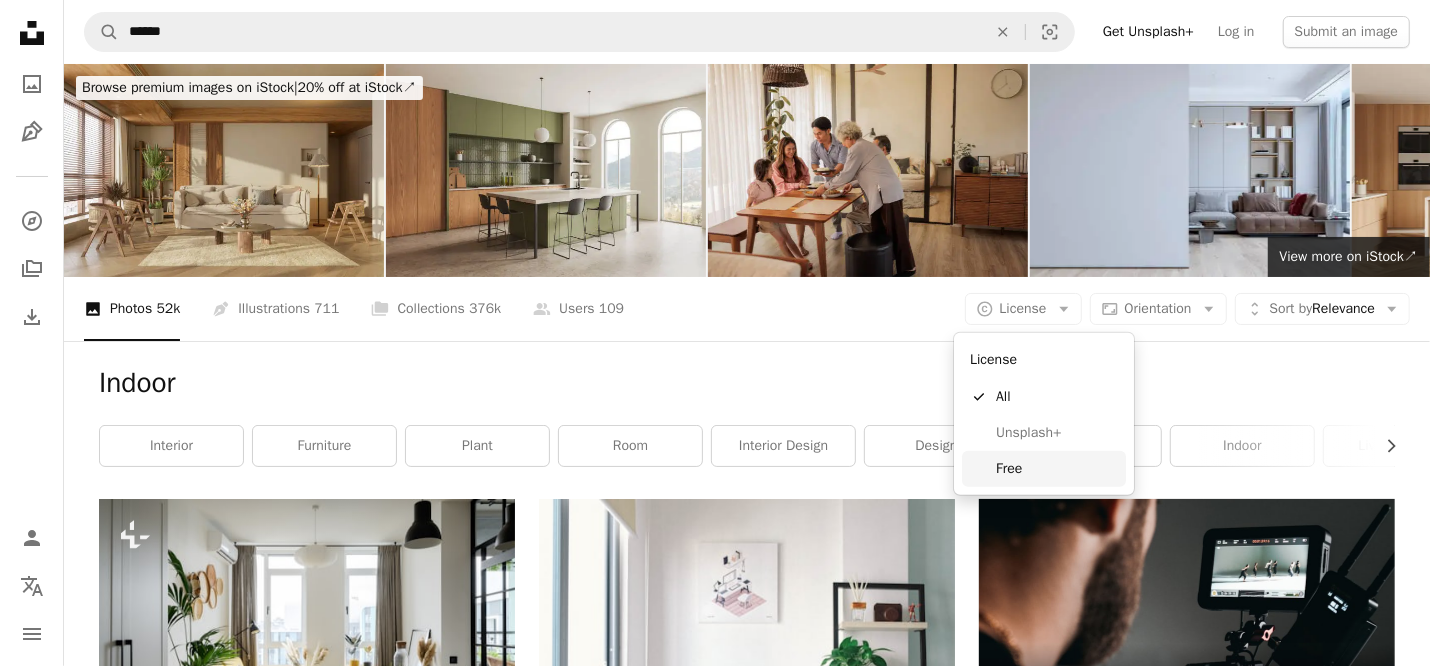 click on "Free" at bounding box center [1057, 469] 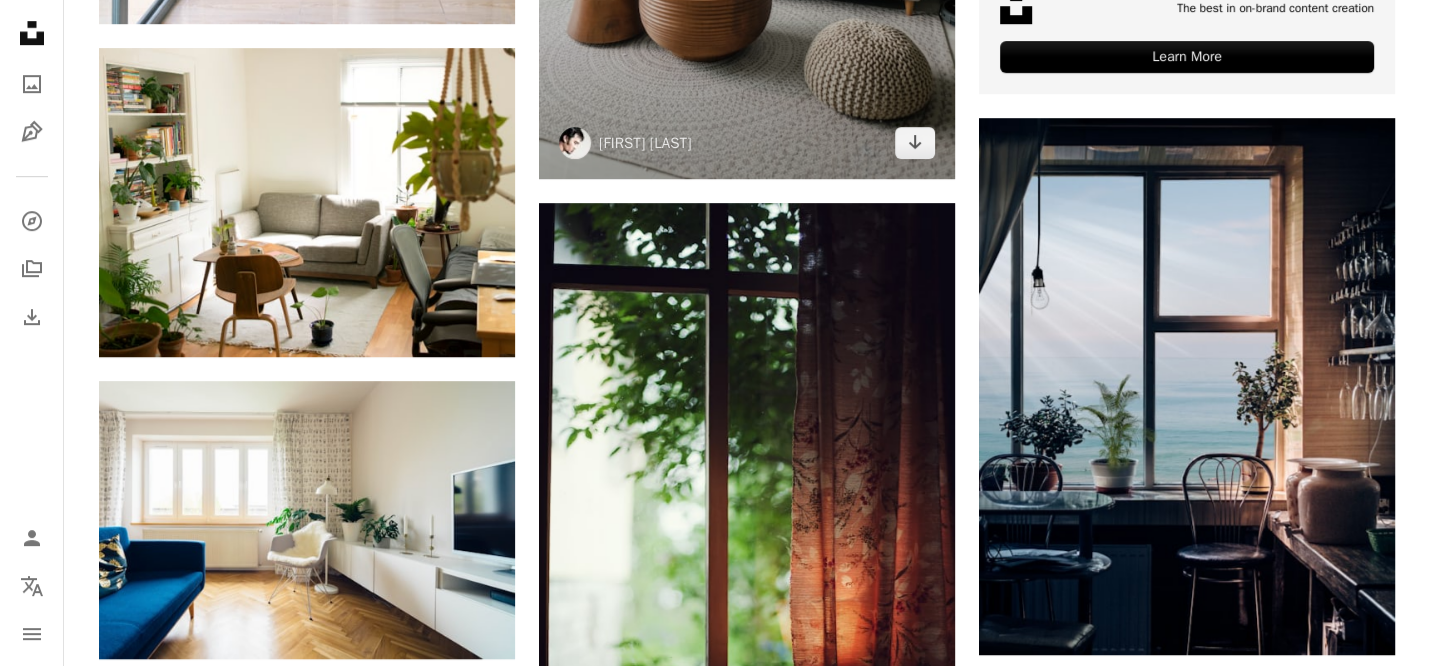 scroll, scrollTop: 999, scrollLeft: 0, axis: vertical 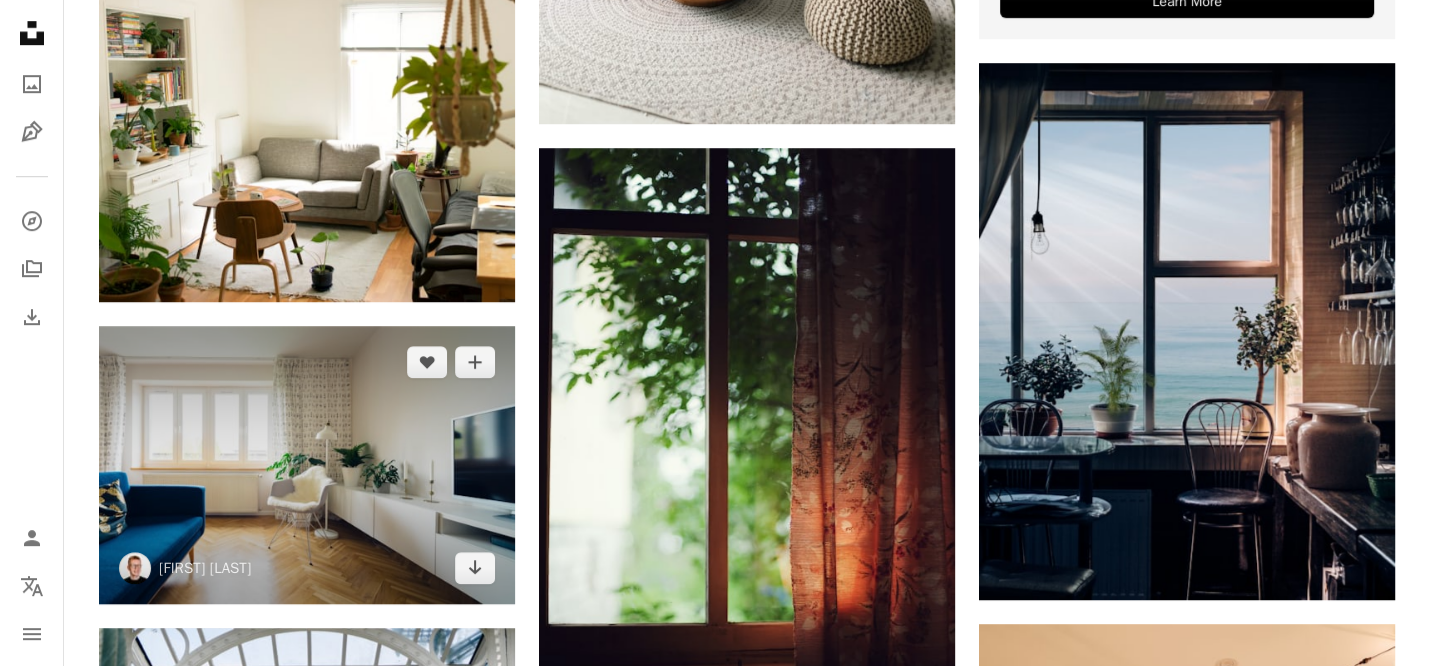 click at bounding box center [307, 465] 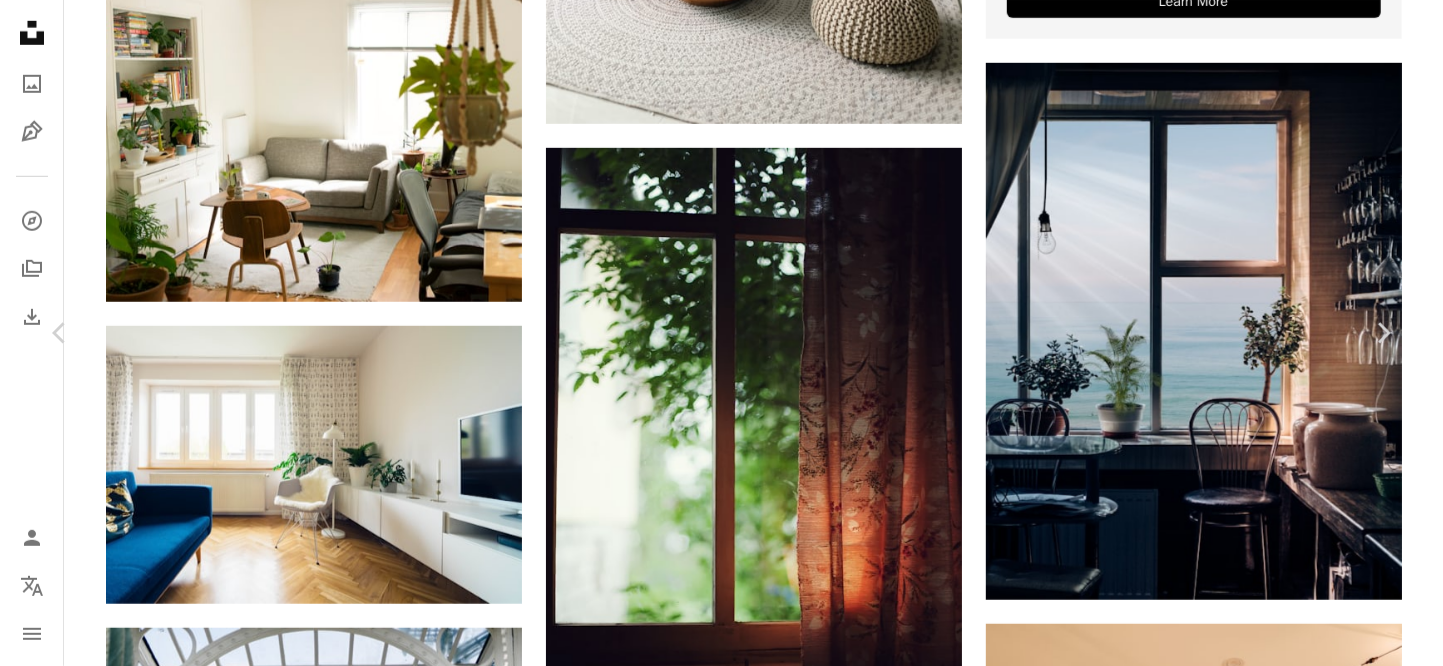 click on "Download free" at bounding box center (1198, 4355) 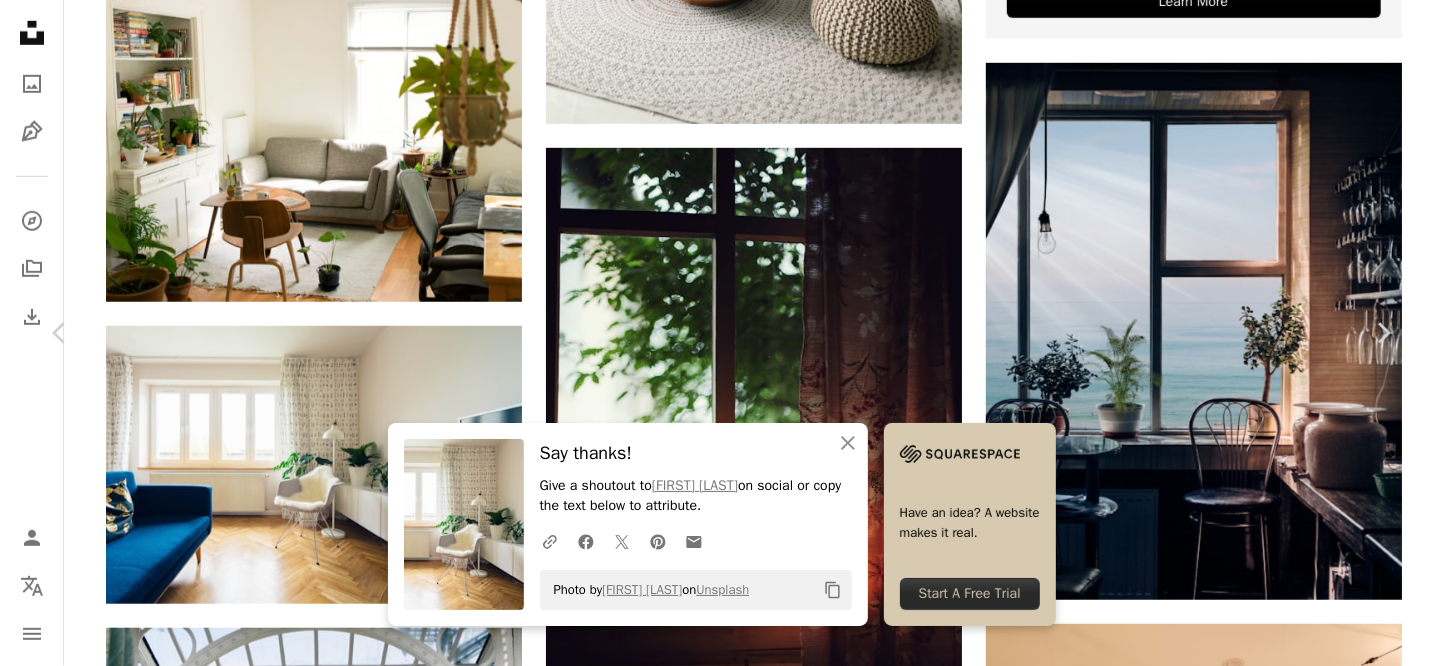 click on "An X shape Chevron left Chevron right An X shape Close Say thanks! Give a shoutout to  [FIRST] [LAST]  on social or copy the text below to attribute. A URL sharing icon (chains) Facebook icon X (formerly Twitter) icon Pinterest icon An envelope Photo by  [FIRST] [LAST]  on  Unsplash
Copy content Have an idea? A website makes it real. Start A Free Trial [FIRST] [LAST] [USERNAME] A heart A plus sign Download free Chevron down Zoom in Views 31,966,780 Downloads 318,394 Featured in Photos ,  Interiors A forward-right arrow Share Info icon Info More Actions This photo was created with:
AMOUS™ ANALOG 01 for Adobe Lightroom.
https://amous.co/downloads/analog-pack/ Calendar outlined Published on  May 3, 2017 Safety Free to use under the  Unsplash License zoom background interior design home living room room furniture indoor chair sofa apartment minimalism floor home interior modern interior indoors modern home scandinavian interior room living space background Creative Commons images  |  View more on iStock" at bounding box center (721, 4641) 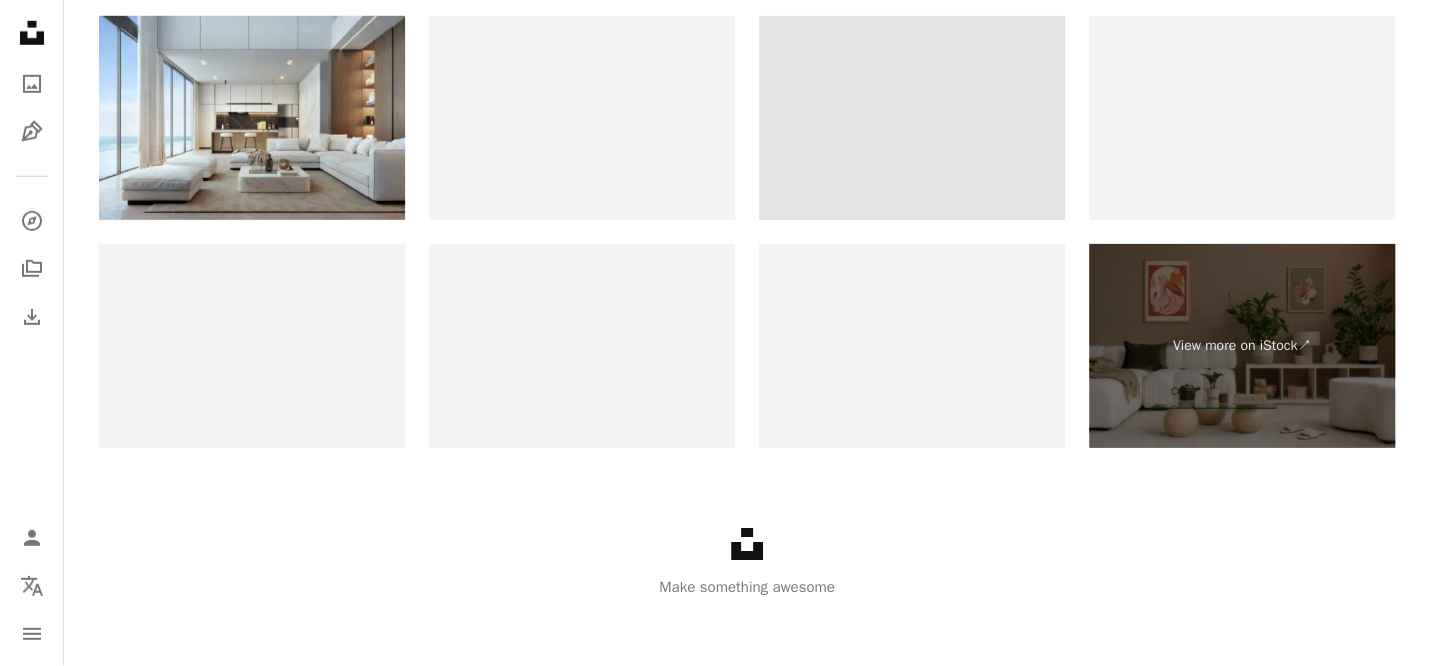 scroll, scrollTop: 4640, scrollLeft: 0, axis: vertical 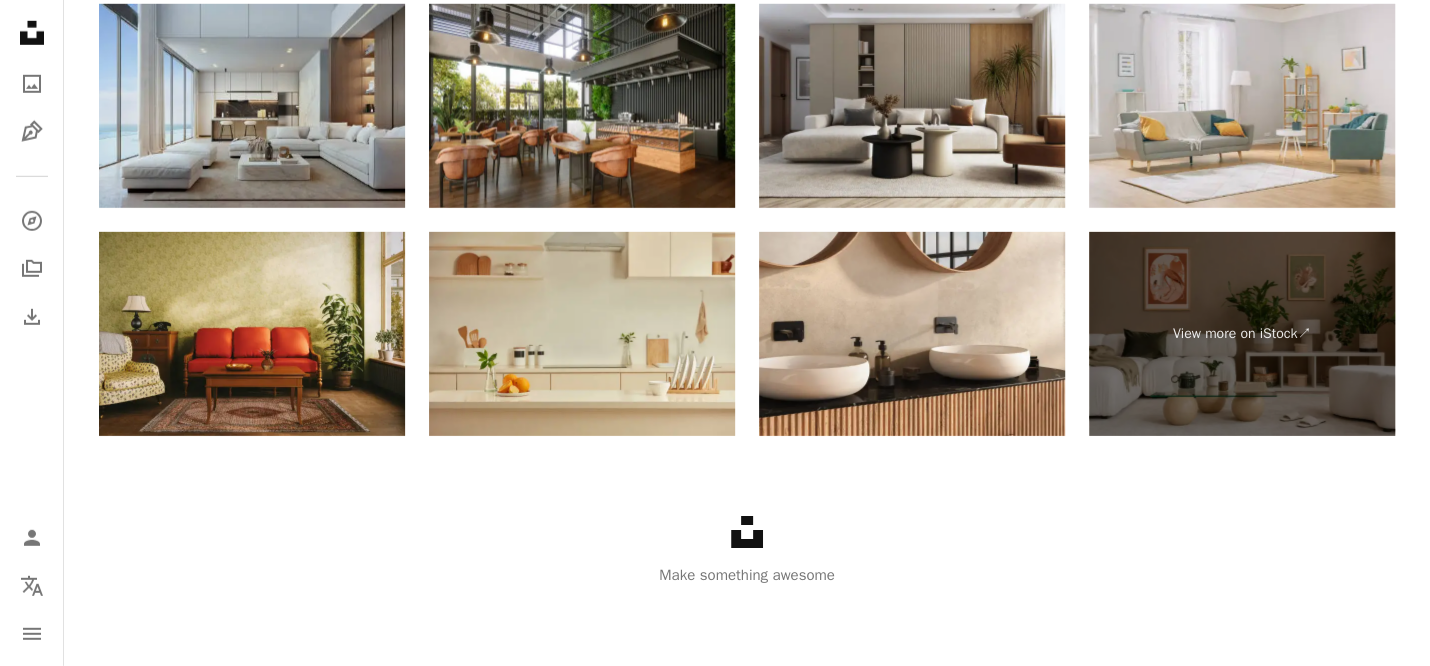 click at bounding box center (252, 106) 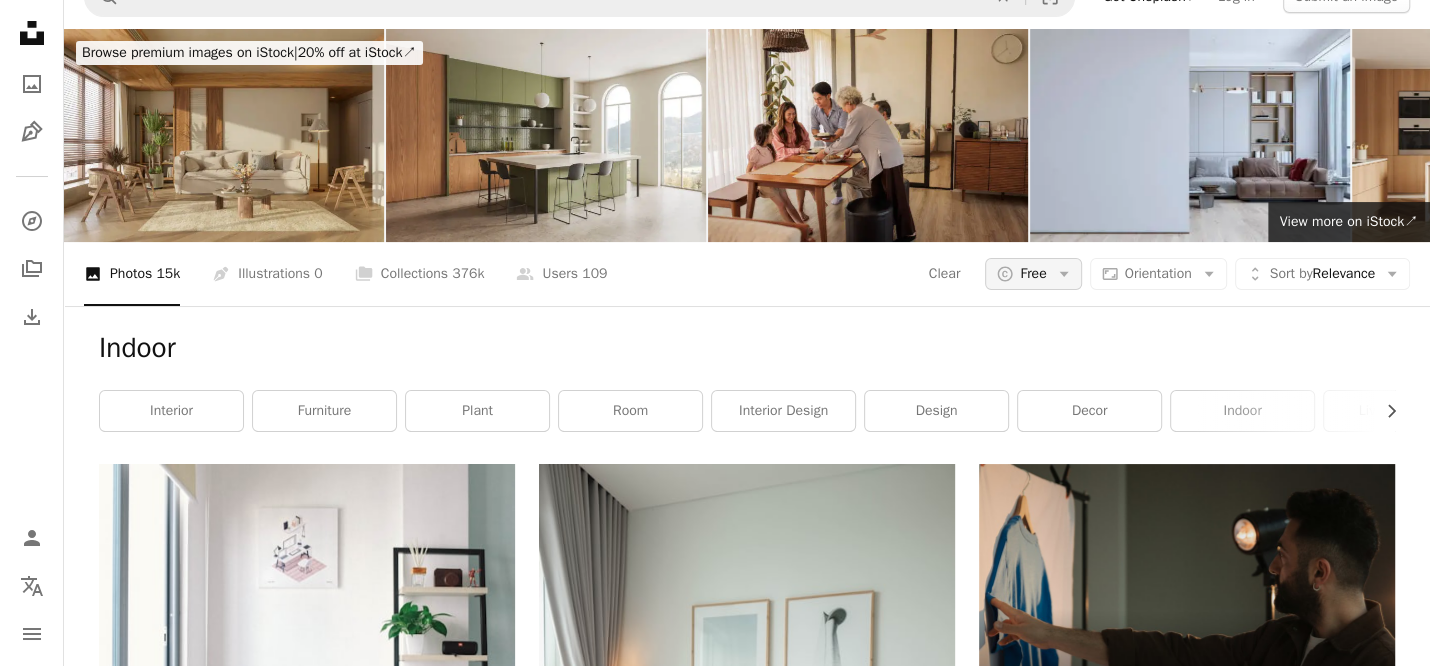 scroll, scrollTop: 3, scrollLeft: 0, axis: vertical 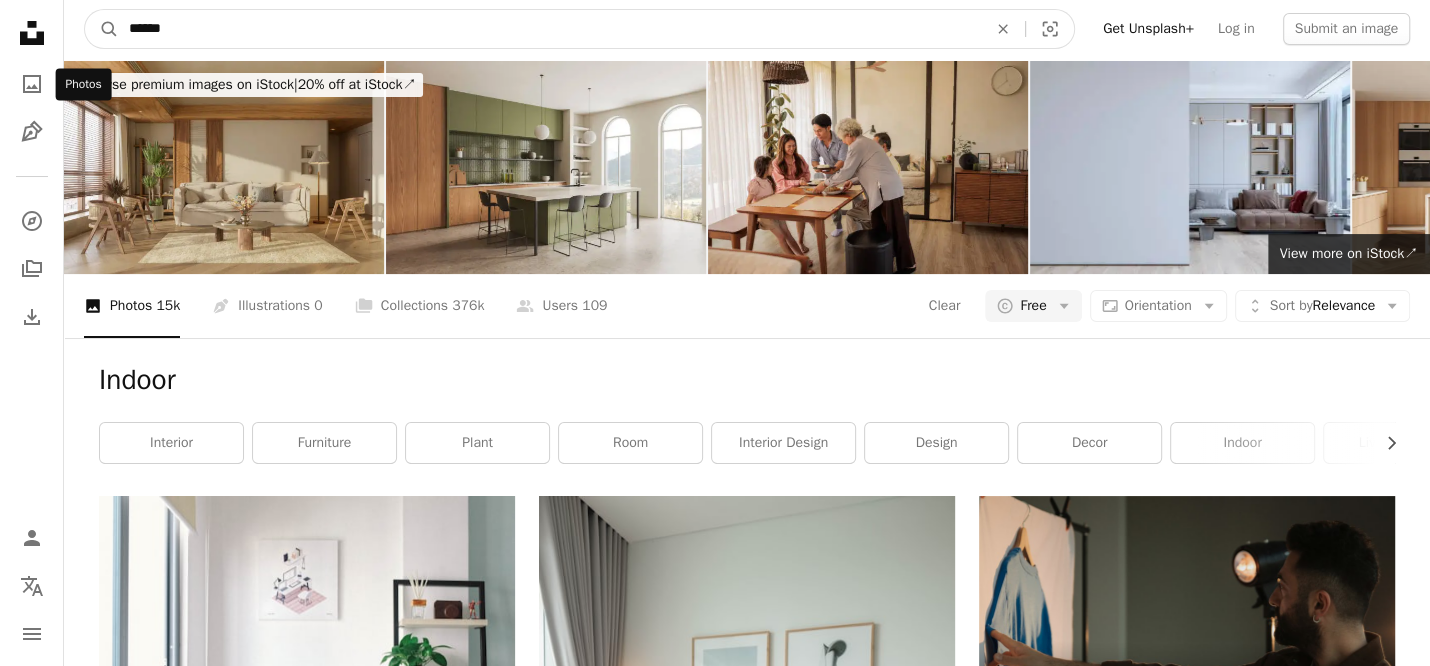 drag, startPoint x: 265, startPoint y: 25, endPoint x: 0, endPoint y: 56, distance: 266.80704 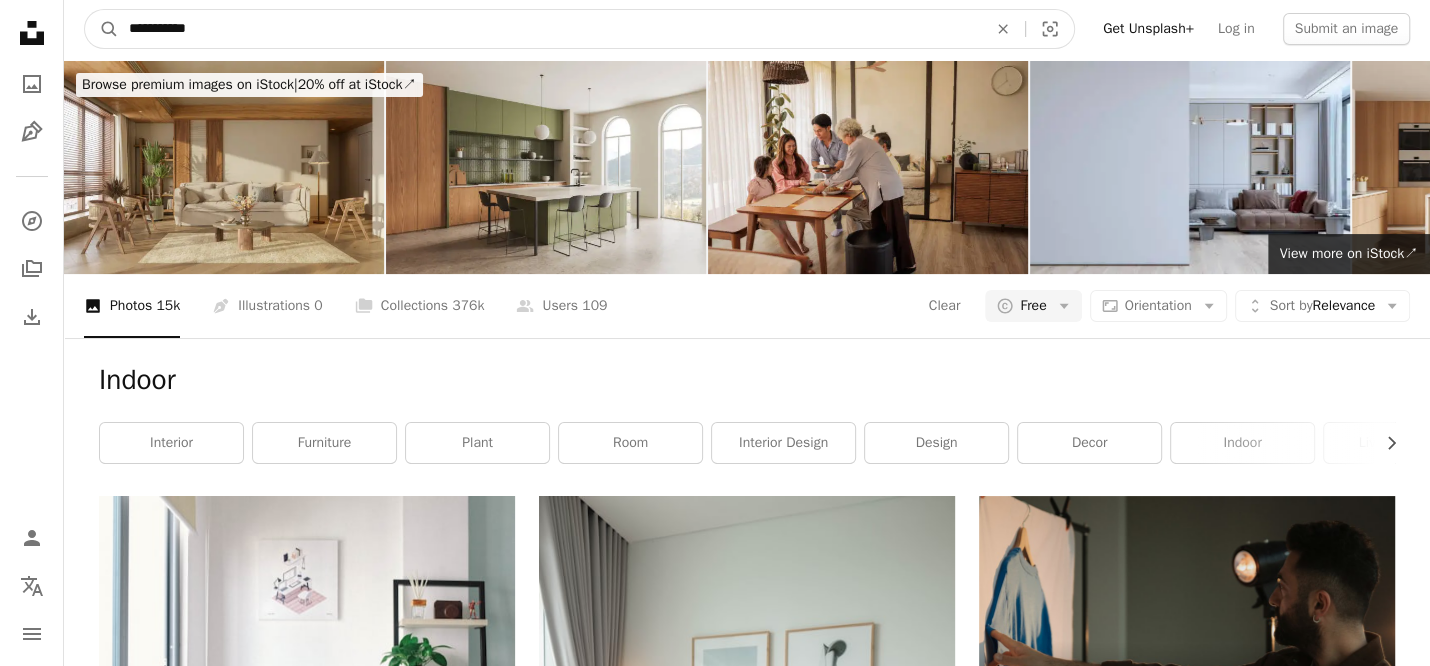 type on "**********" 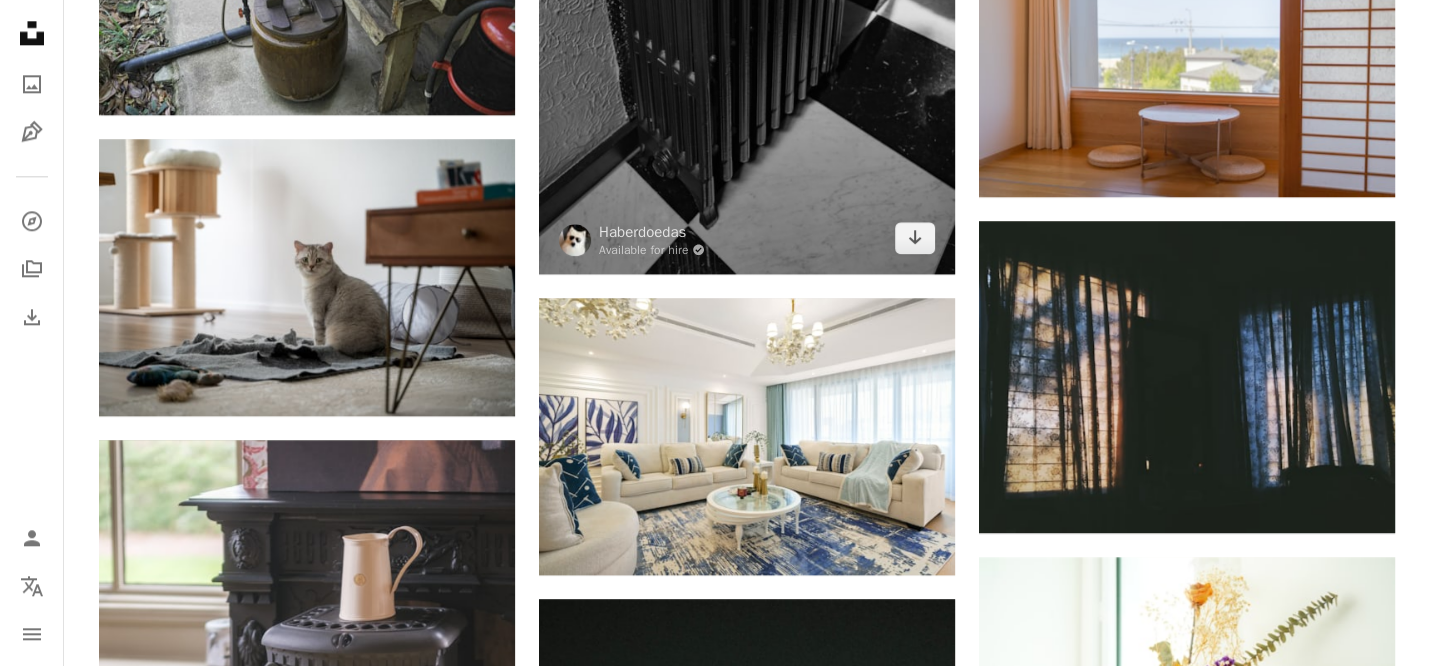 scroll, scrollTop: 1999, scrollLeft: 0, axis: vertical 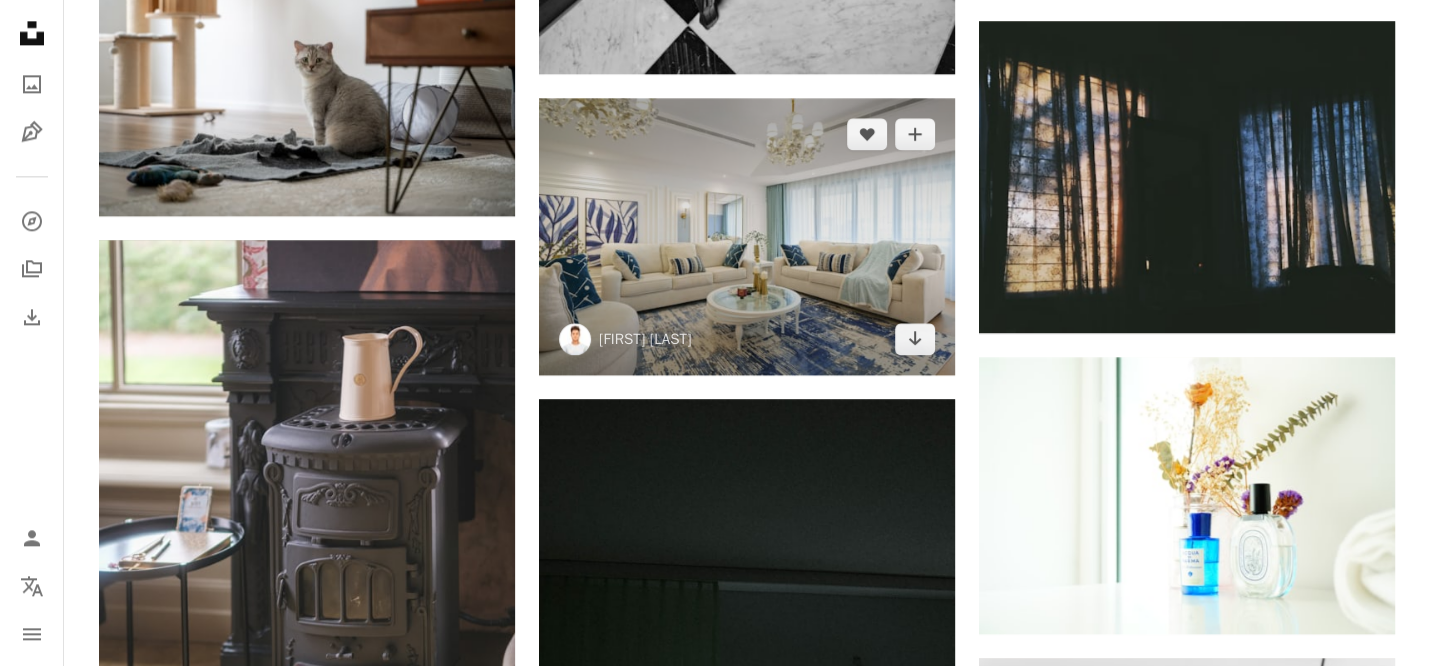 click at bounding box center [747, 236] 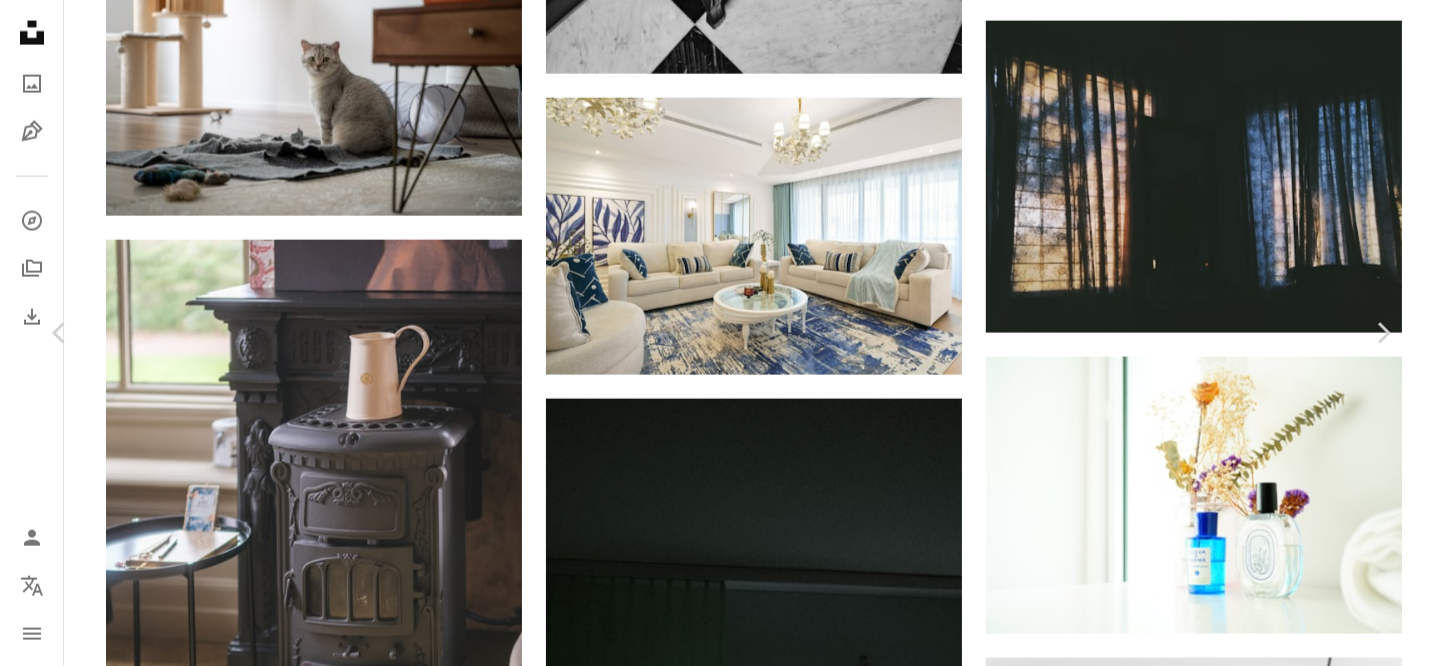 click on "Download free" at bounding box center (1198, 6136) 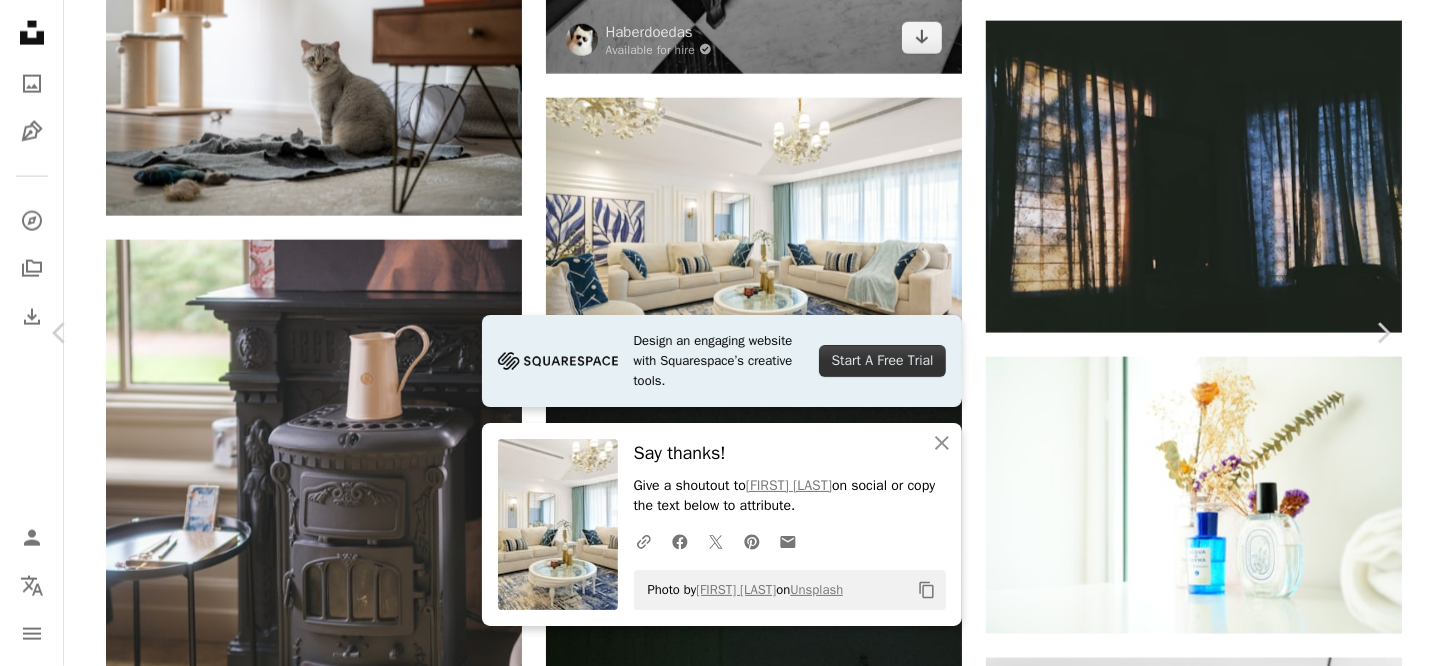 click on "An X shape Chevron left Chevron right Design an engaging website with Squarespace’s creative tools. Start A Free Trial An X shape Close Say thanks! Give a shoutout to  [FIRST] [LAST]  on social or copy the text below to attribute. A URL sharing icon (chains) Facebook icon X (formerly Twitter) icon Pinterest icon An envelope Photo by  [FIRST] [LAST]  on  Unsplash
Copy content [FIRST] [LAST] [LAST] A heart A plus sign Download free Chevron down Zoom in Views 4,033 Downloads 78 A forward-right arrow Share Info icon Info More Actions Elegant Home Interior Design Services by Decorster . . Discover stunning home interior design solutions with Decorster, your trusted partner for transforming spaces into stylish, functional havens. From modern layouts to classic aesthetics, our expert team in Dubai ensures every detail reflects your unique taste. Website: https://decorster.com/home-interior-design Read more Calendar outlined Published on  June 3, 2025 Camera SONY, ILCE-7M3 Safety Free to use under the  art" at bounding box center (721, 6422) 